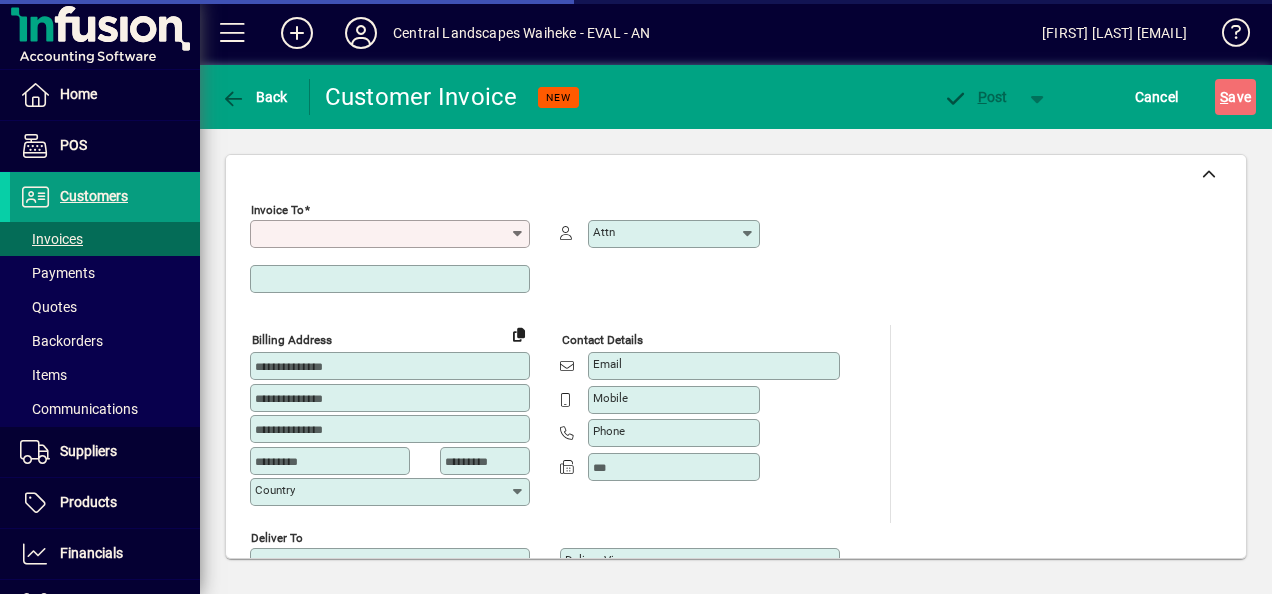 scroll, scrollTop: 0, scrollLeft: 0, axis: both 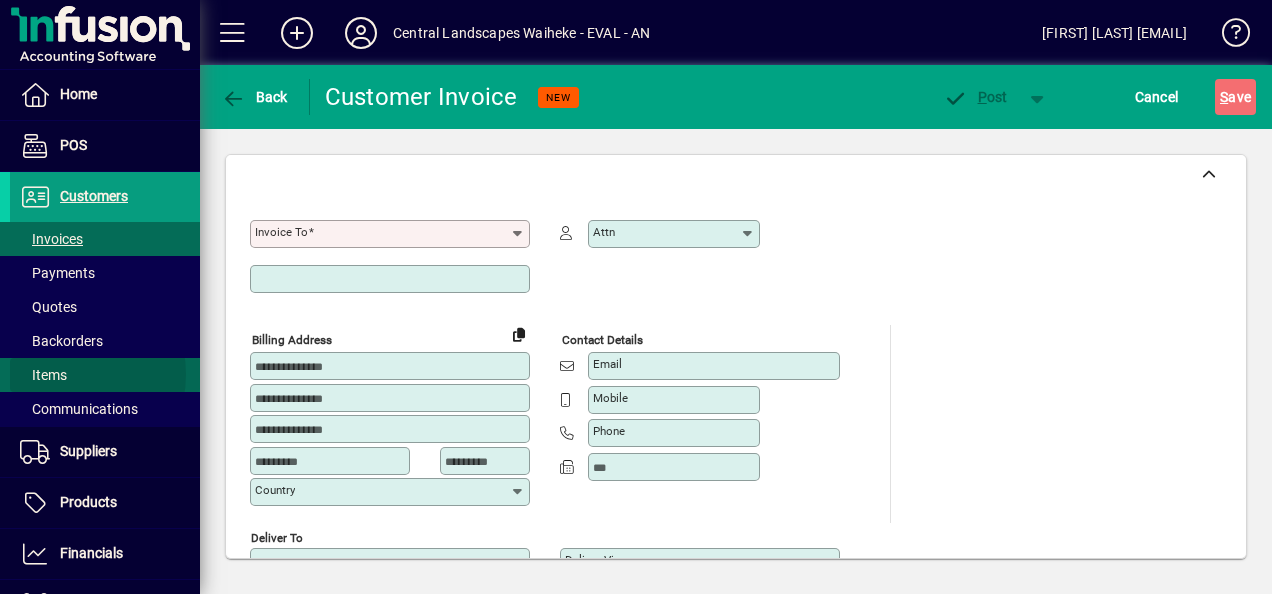 click on "Items" at bounding box center [43, 375] 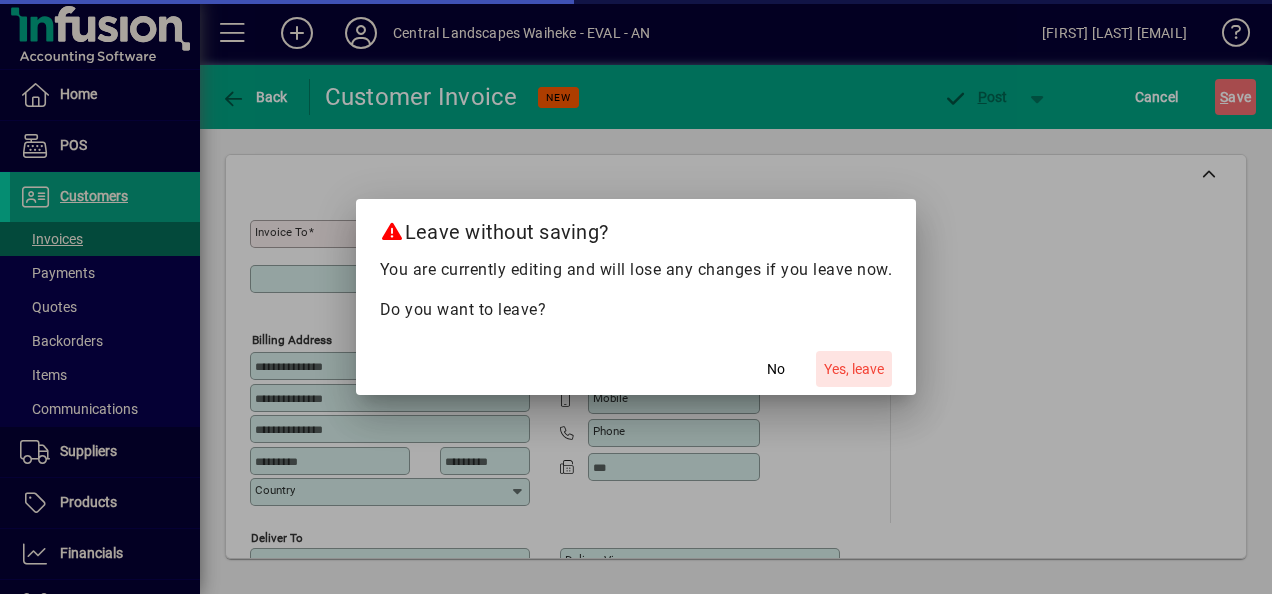 click on "Yes, leave" 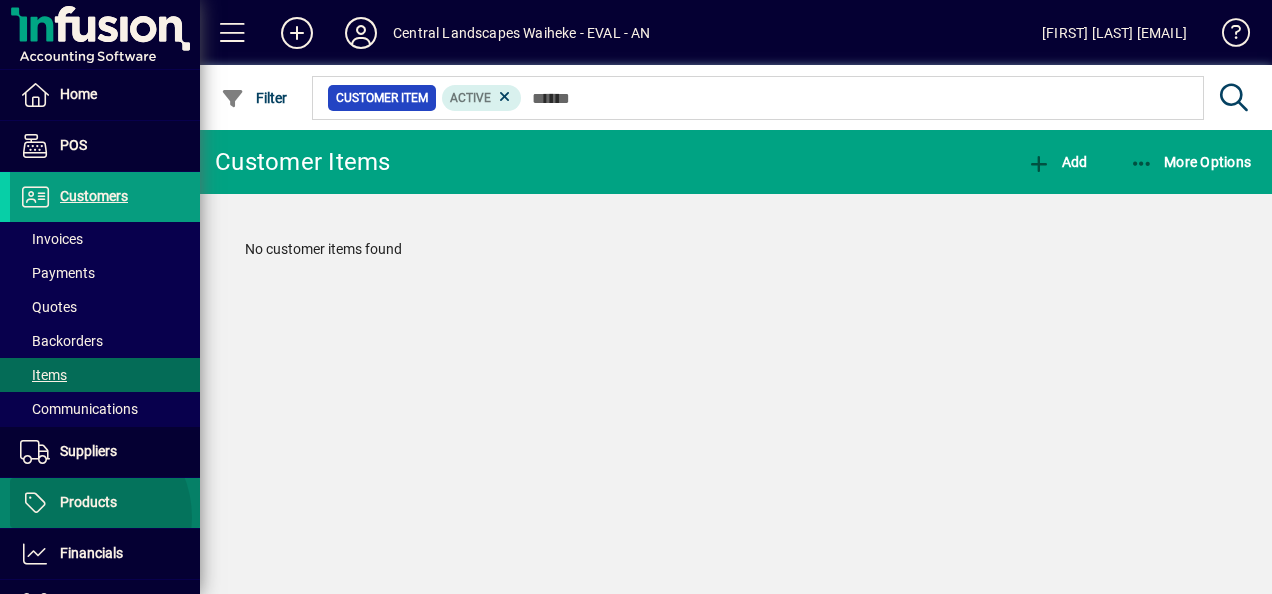 click at bounding box center [105, 503] 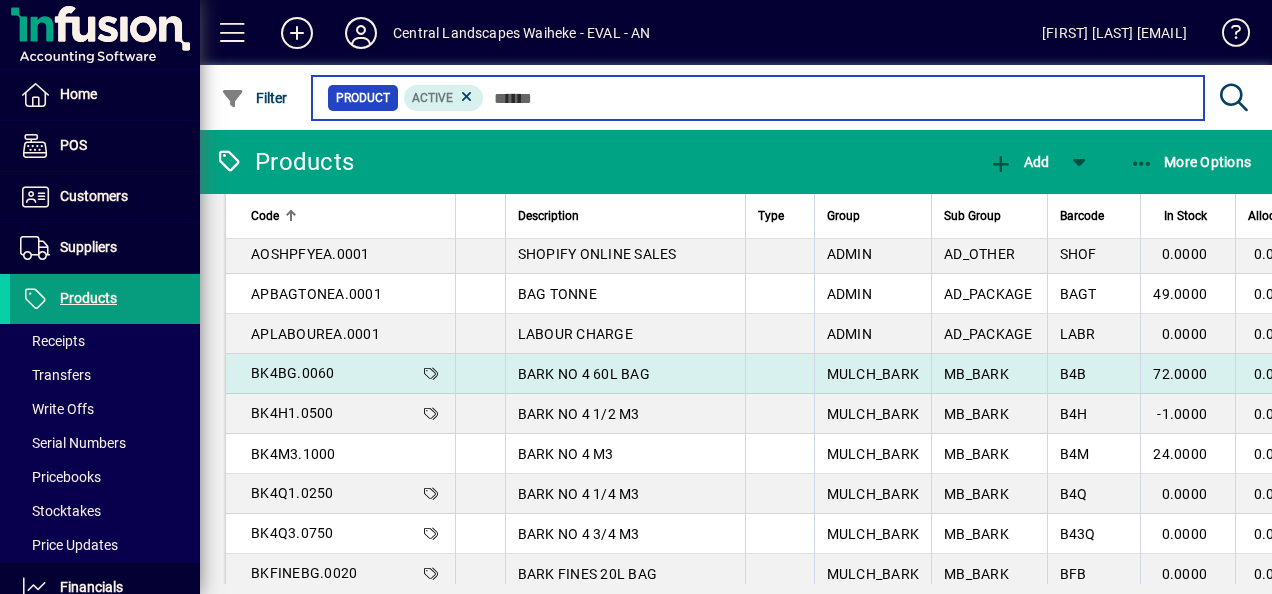 scroll, scrollTop: 0, scrollLeft: 0, axis: both 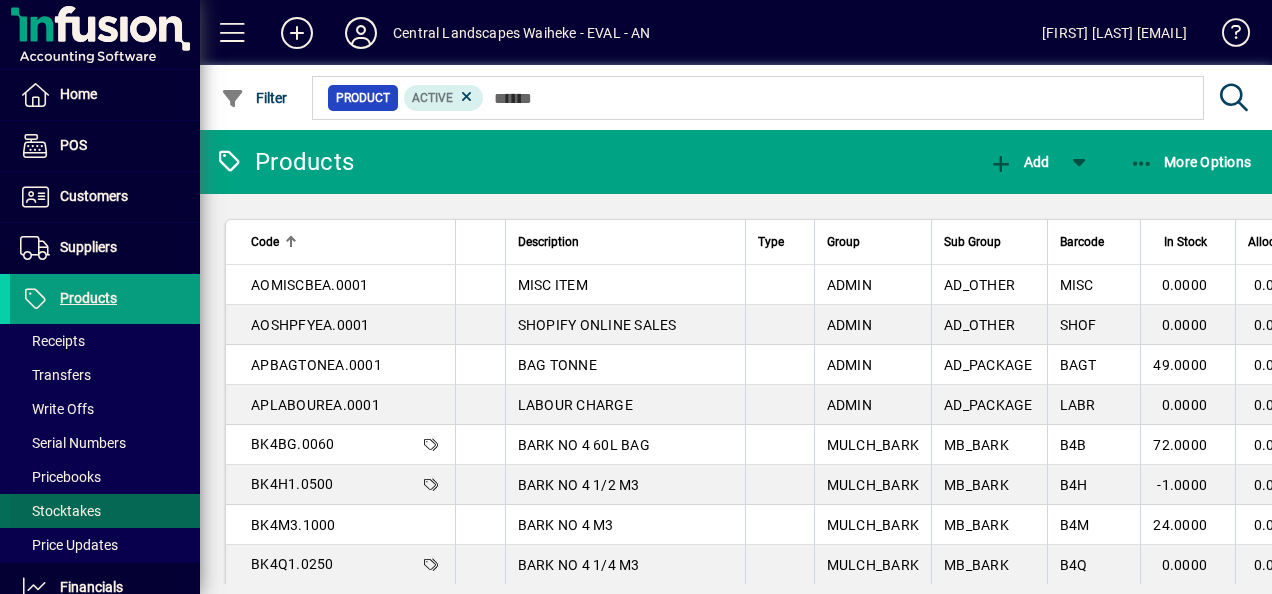 click on "Stocktakes" at bounding box center [60, 511] 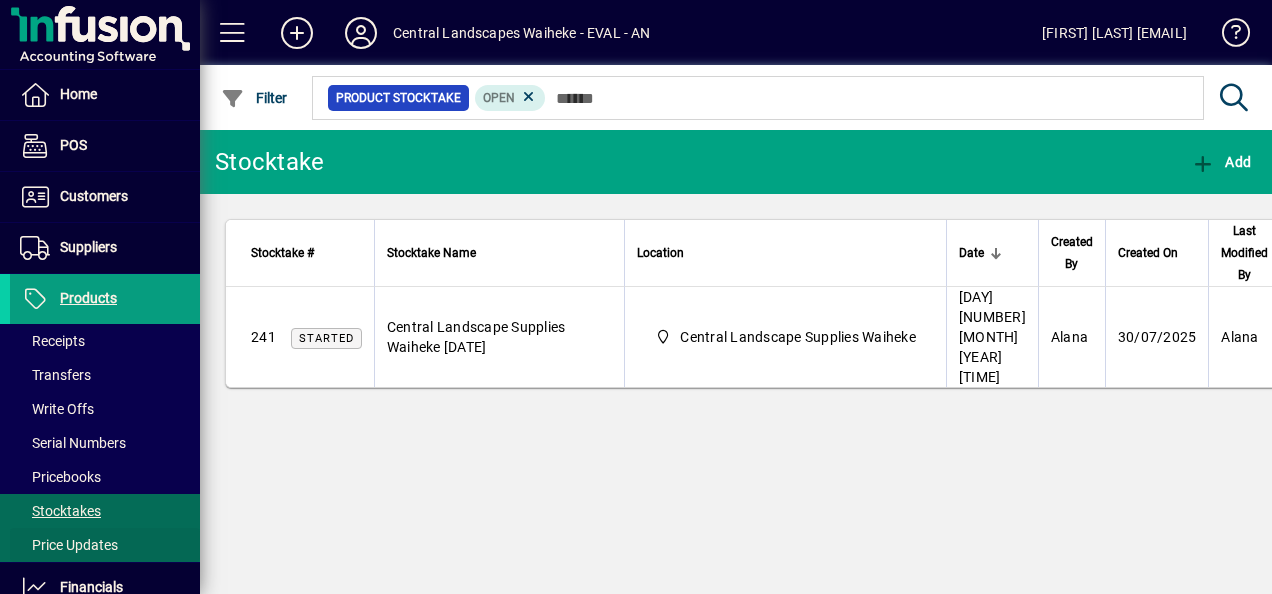 click on "Price Updates" at bounding box center (69, 545) 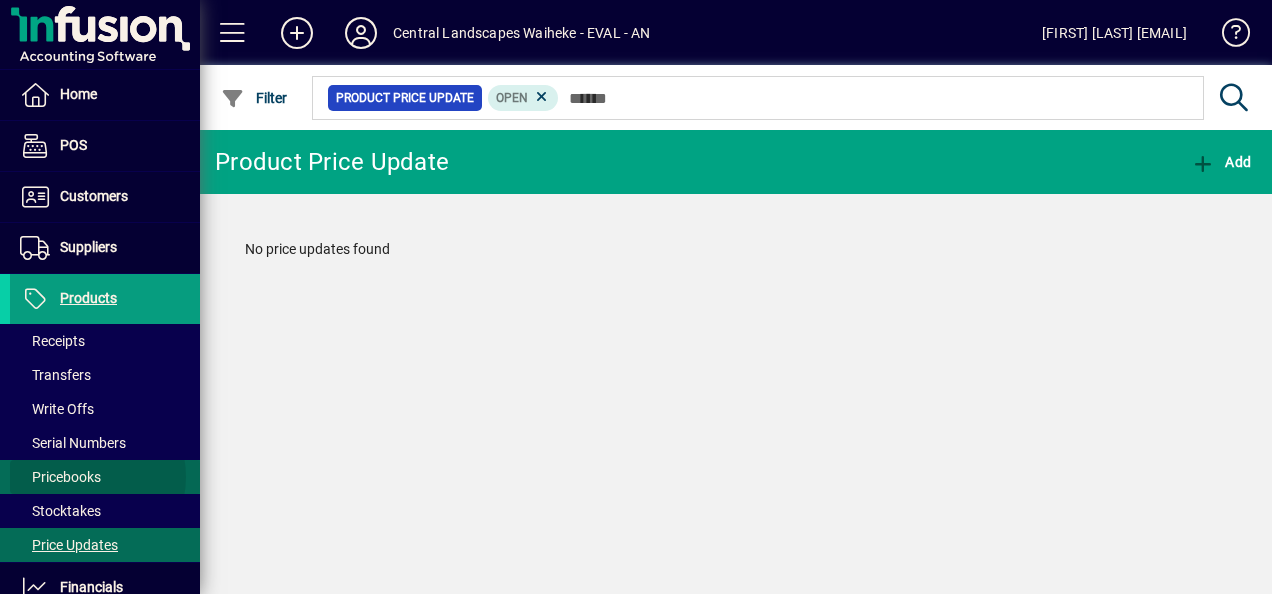 click on "Pricebooks" at bounding box center (60, 477) 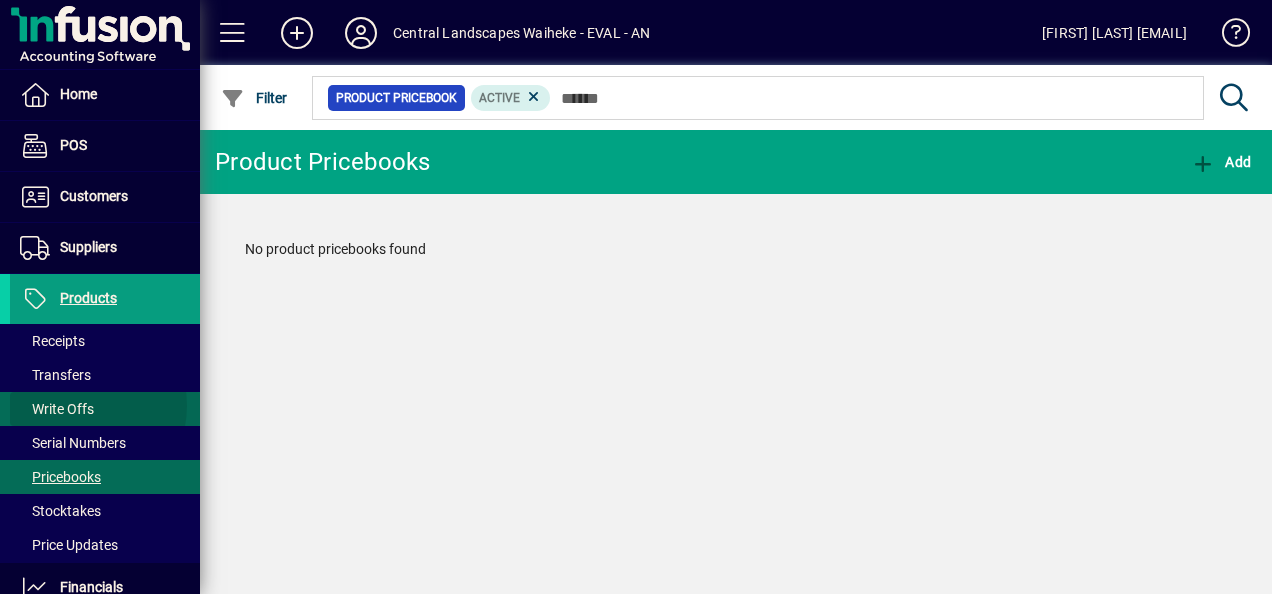 click on "Write Offs" at bounding box center (57, 409) 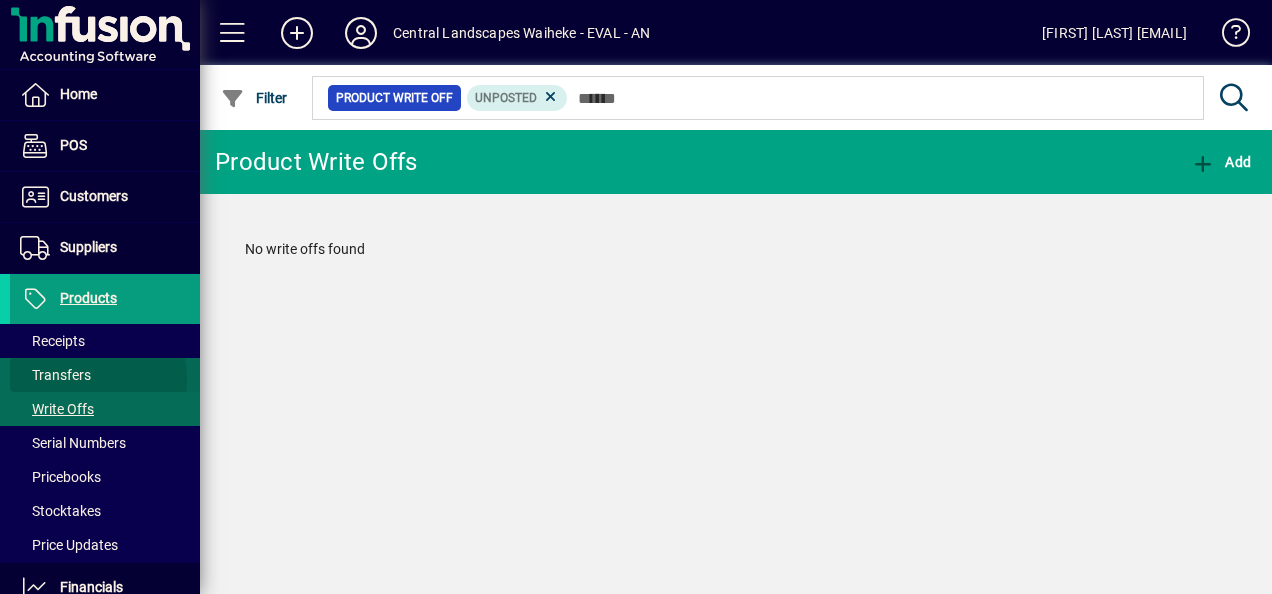 click on "Transfers" at bounding box center (55, 375) 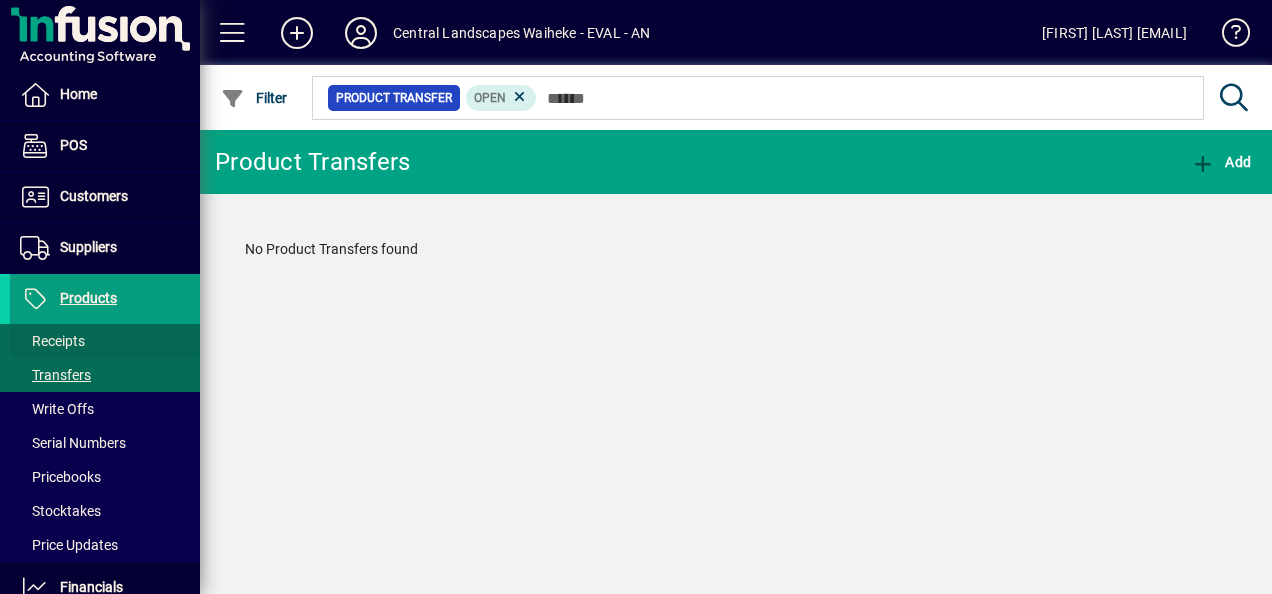 click on "Receipts" at bounding box center (52, 341) 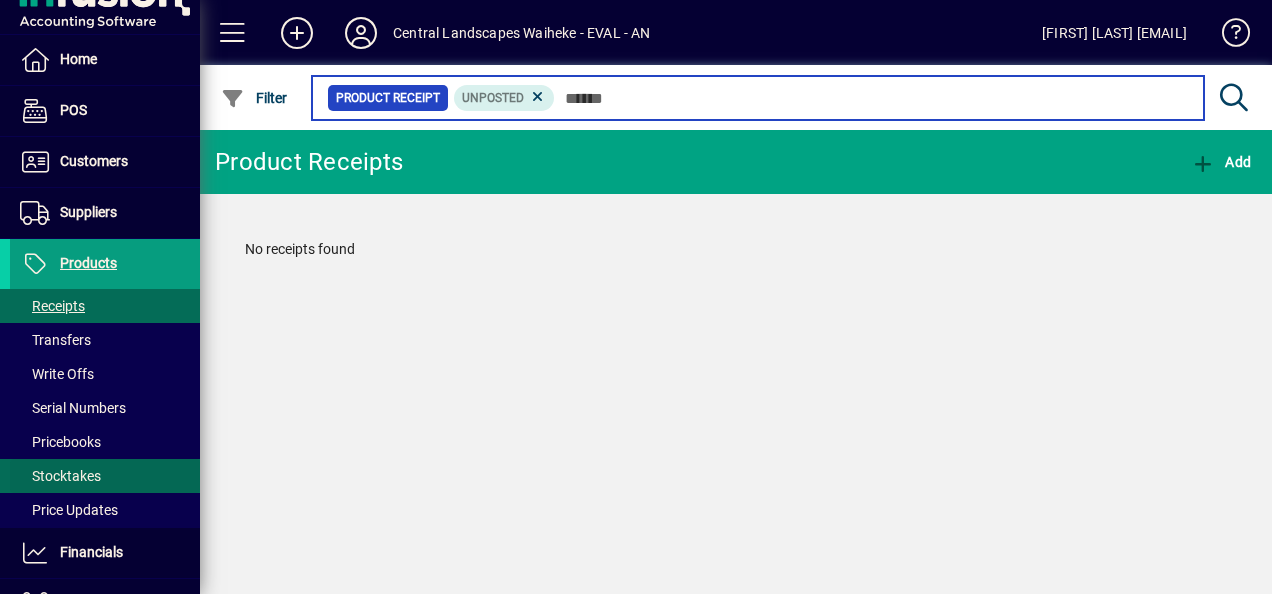 scroll, scrollTop: 0, scrollLeft: 0, axis: both 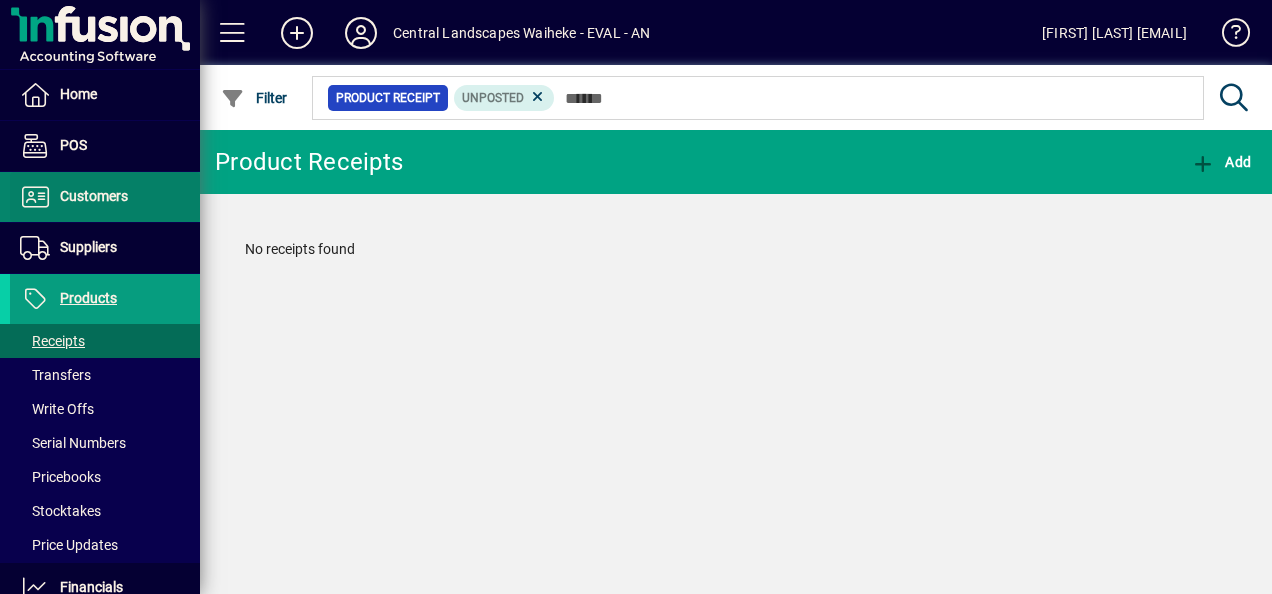 click on "Customers" at bounding box center (94, 196) 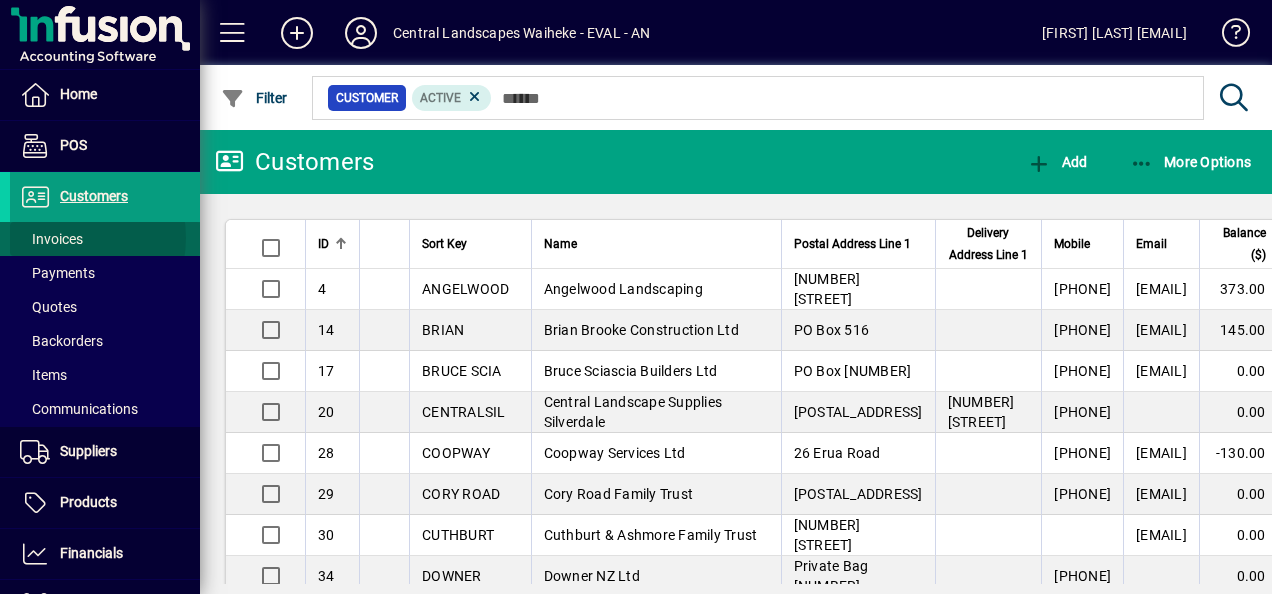 click on "Invoices" at bounding box center [51, 239] 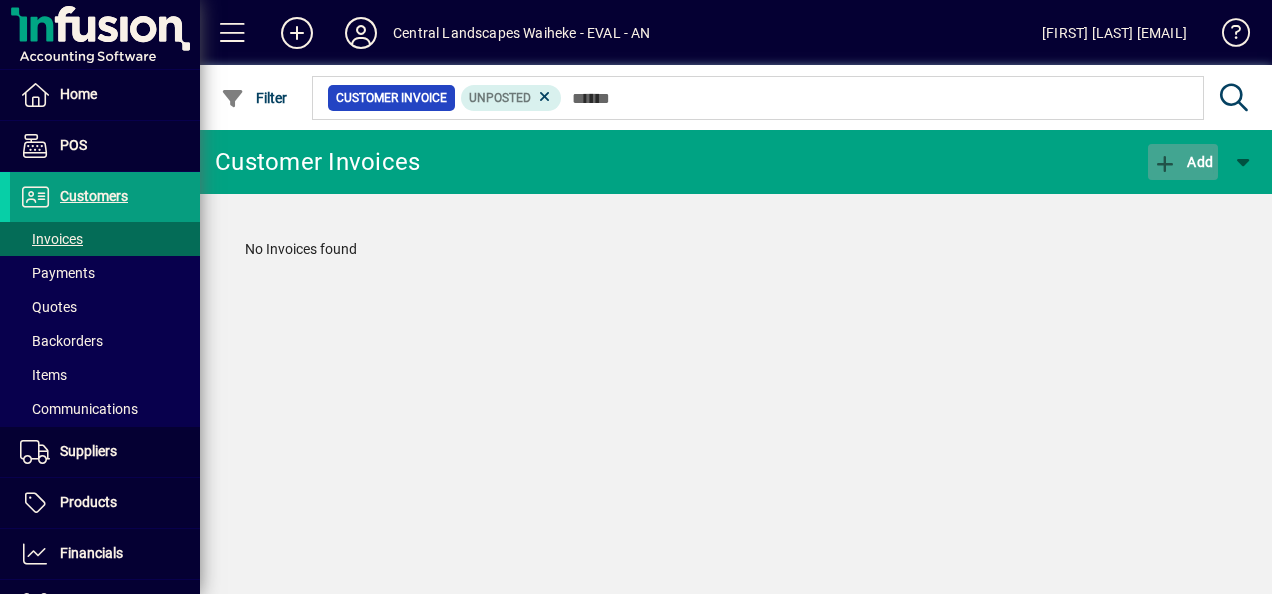 click 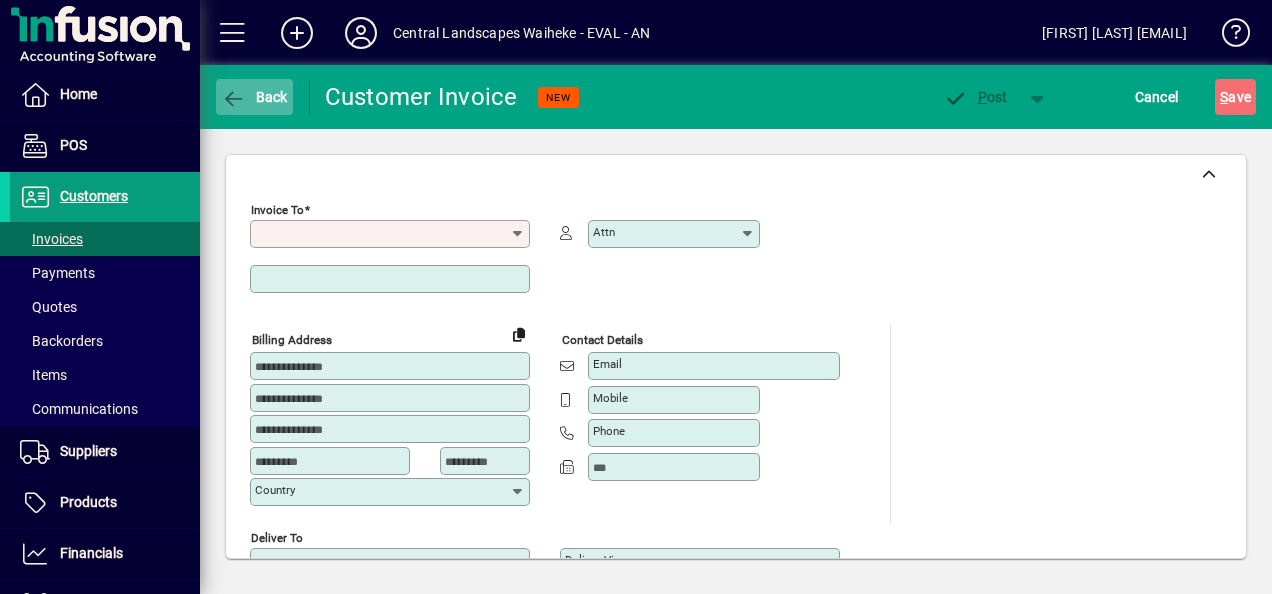 click 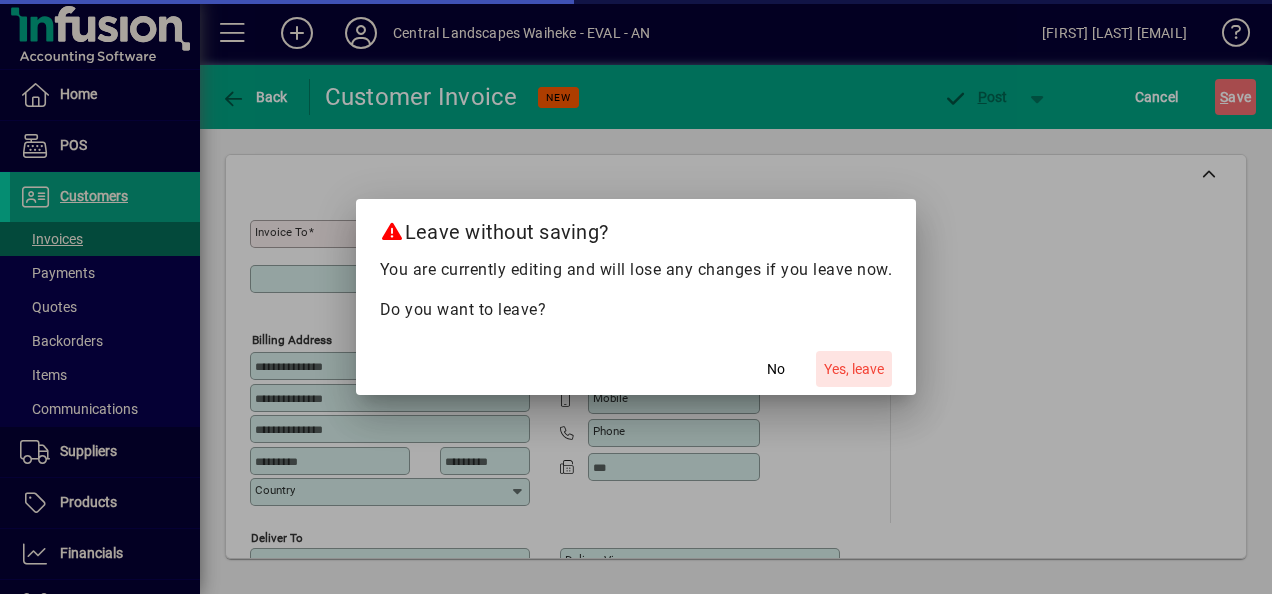click on "Yes, leave" 